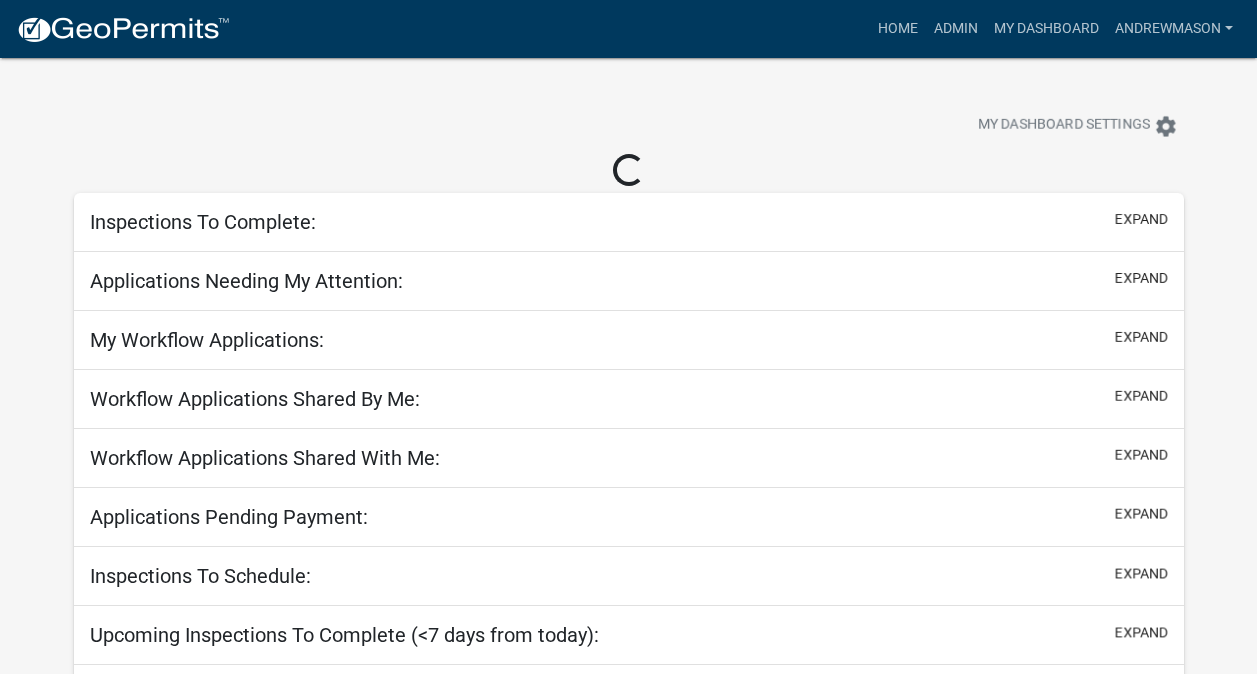 scroll, scrollTop: 0, scrollLeft: 0, axis: both 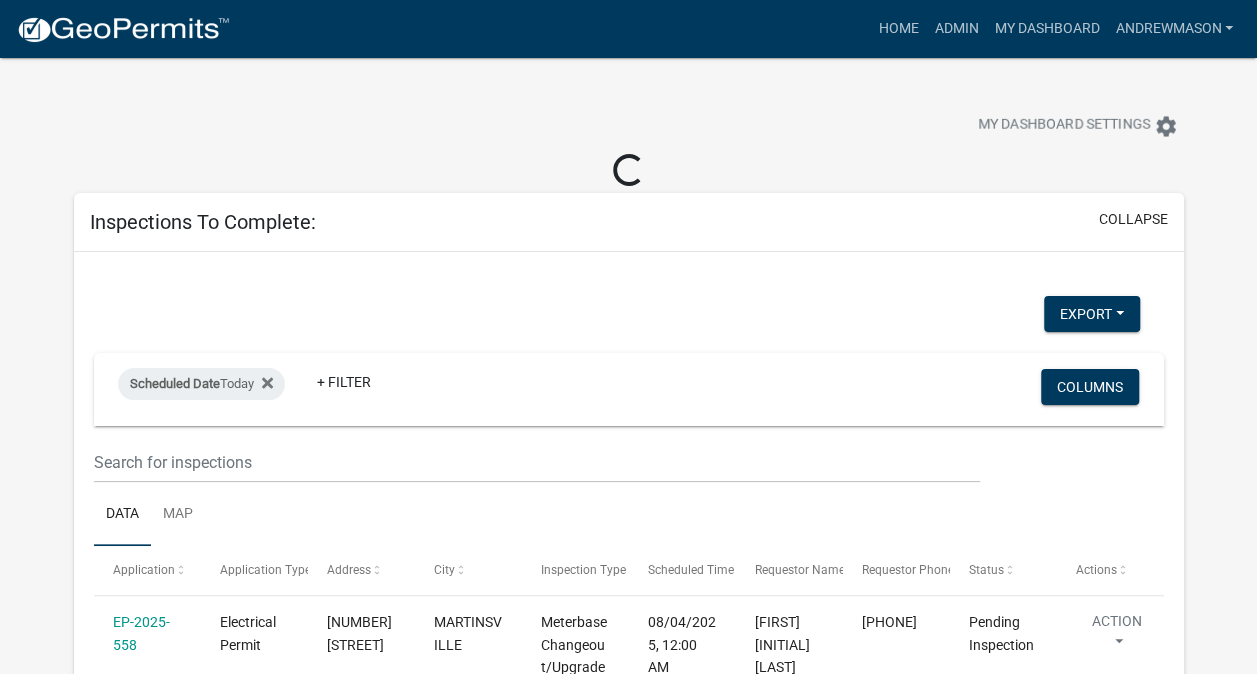 select on "3: 100" 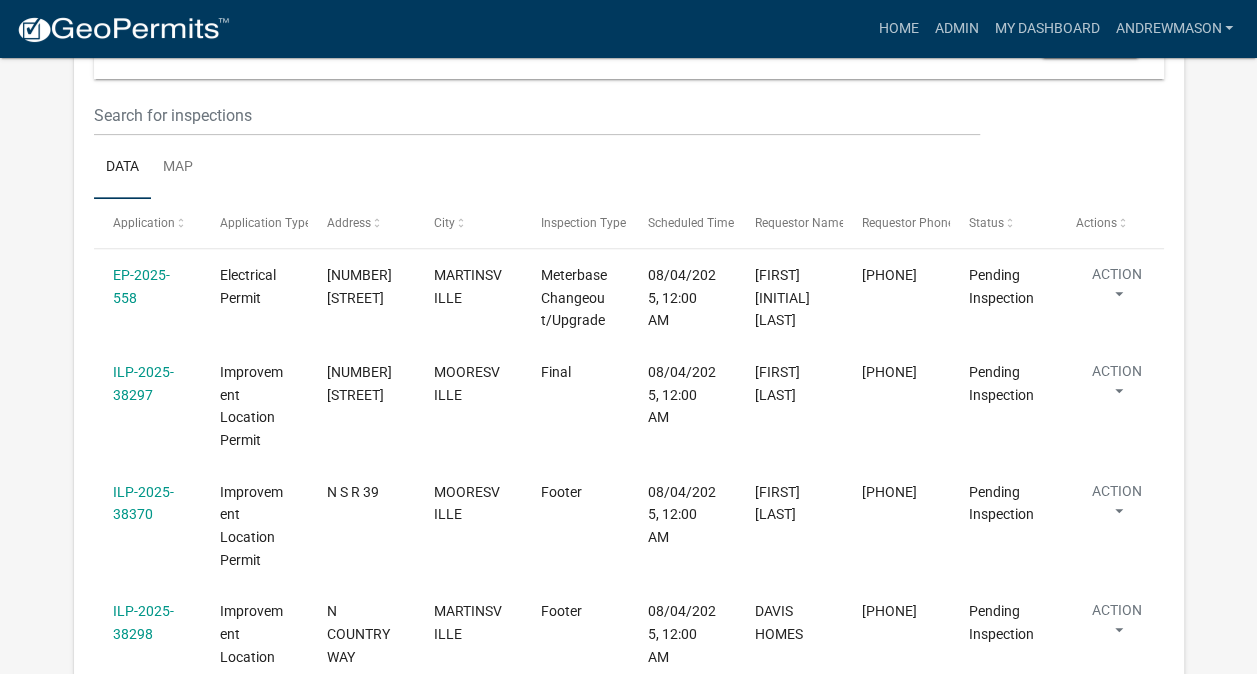 scroll, scrollTop: 318, scrollLeft: 0, axis: vertical 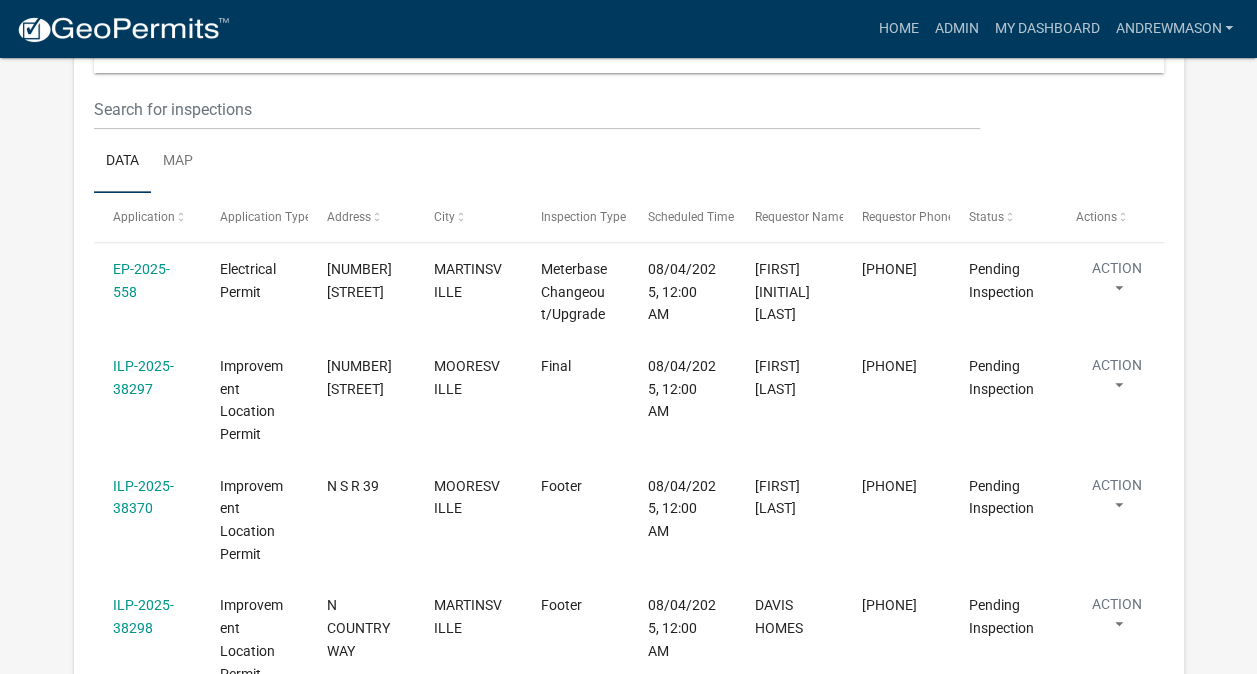 click on "ILP-2025-38370" 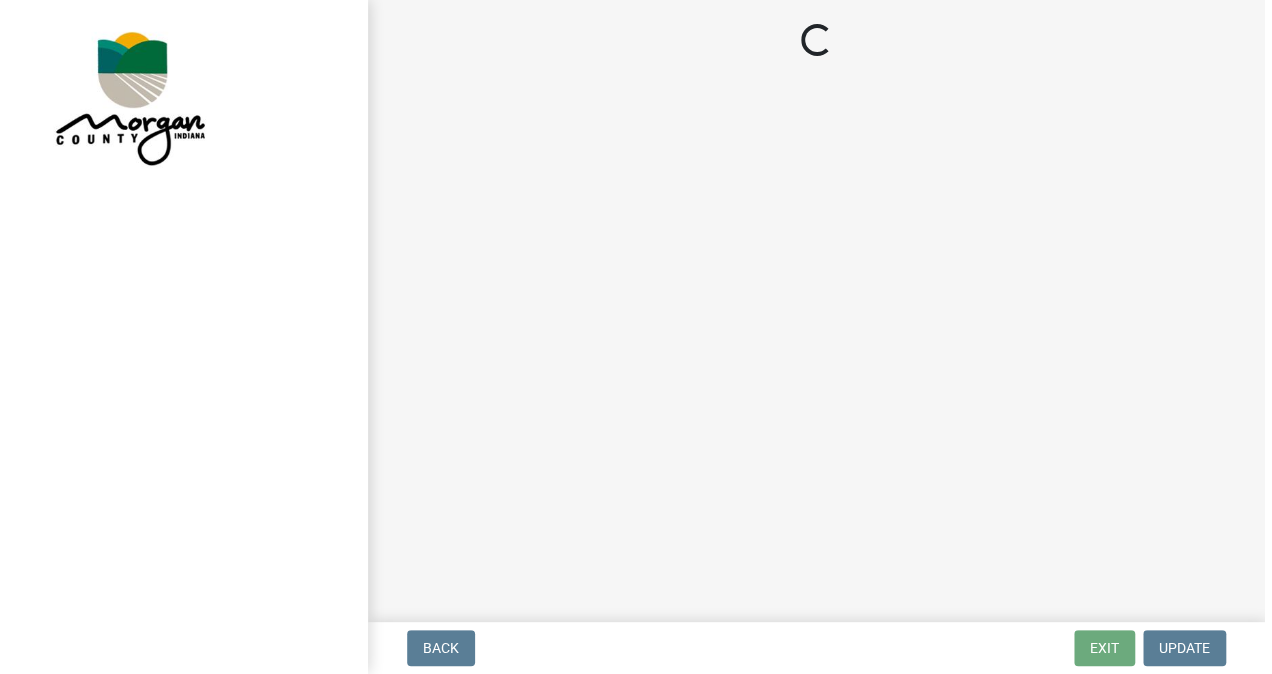 scroll, scrollTop: 0, scrollLeft: 0, axis: both 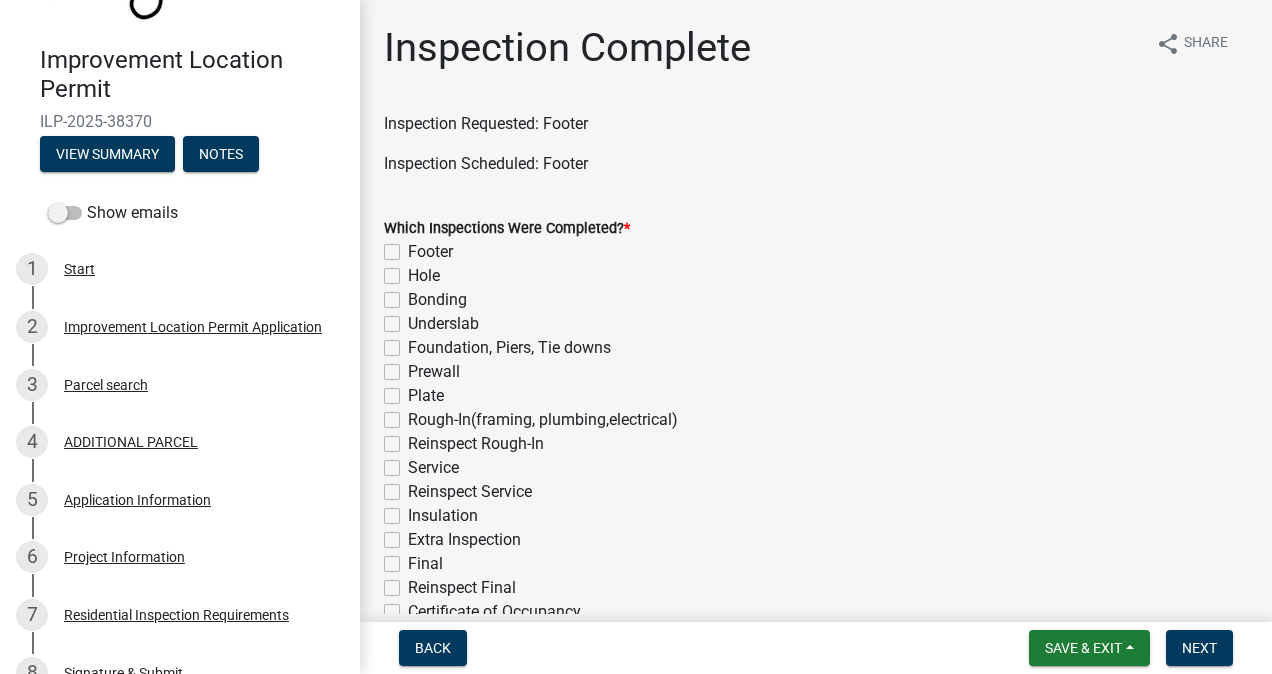 click on "Project Information" at bounding box center (124, 557) 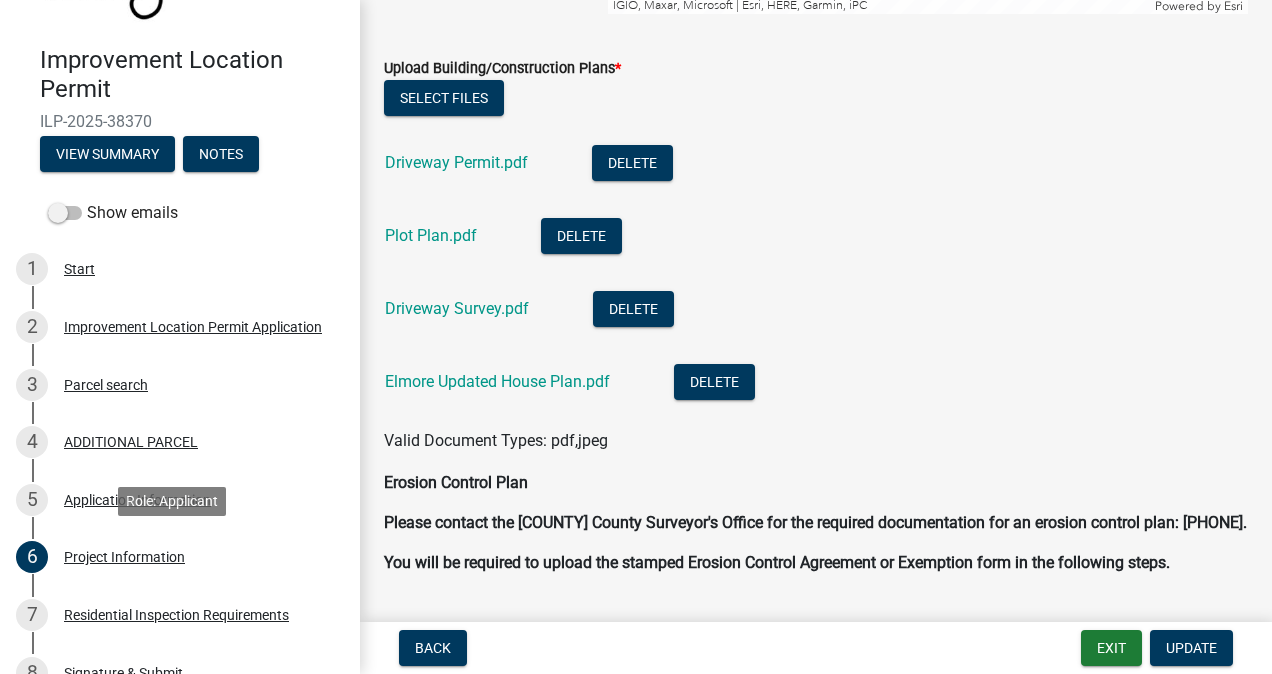 scroll, scrollTop: 5036, scrollLeft: 0, axis: vertical 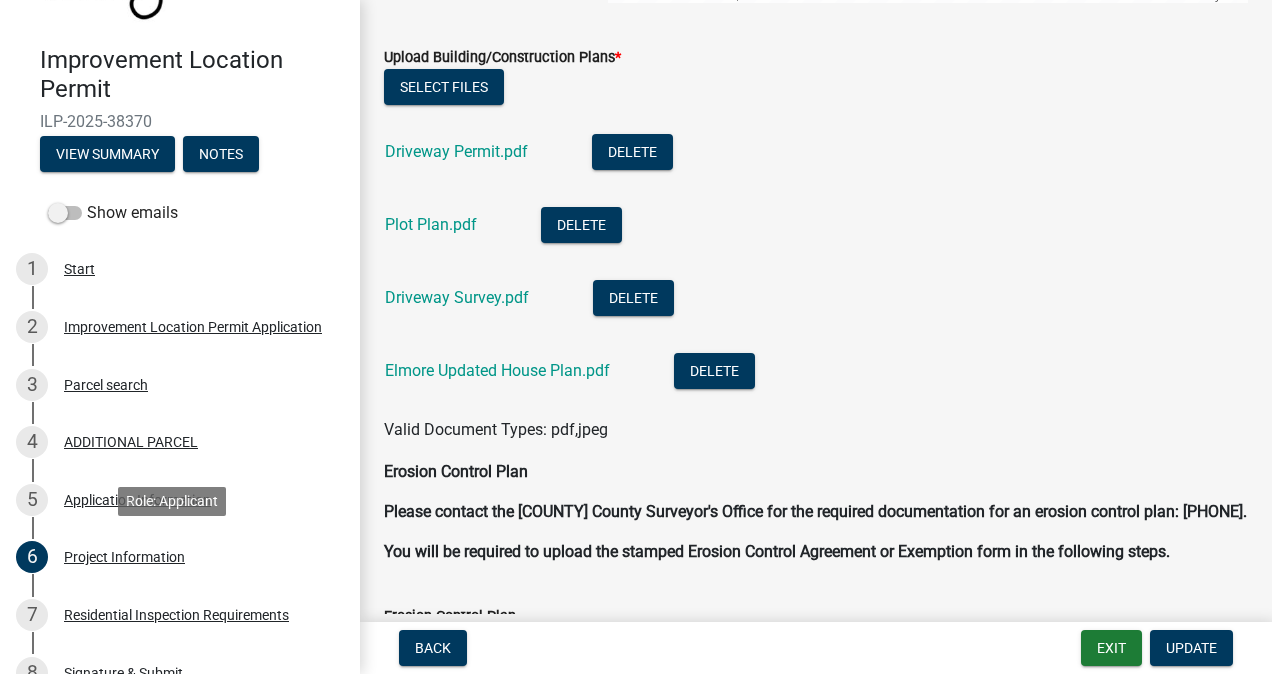 click on "Elmore Updated House Plan.pdf" 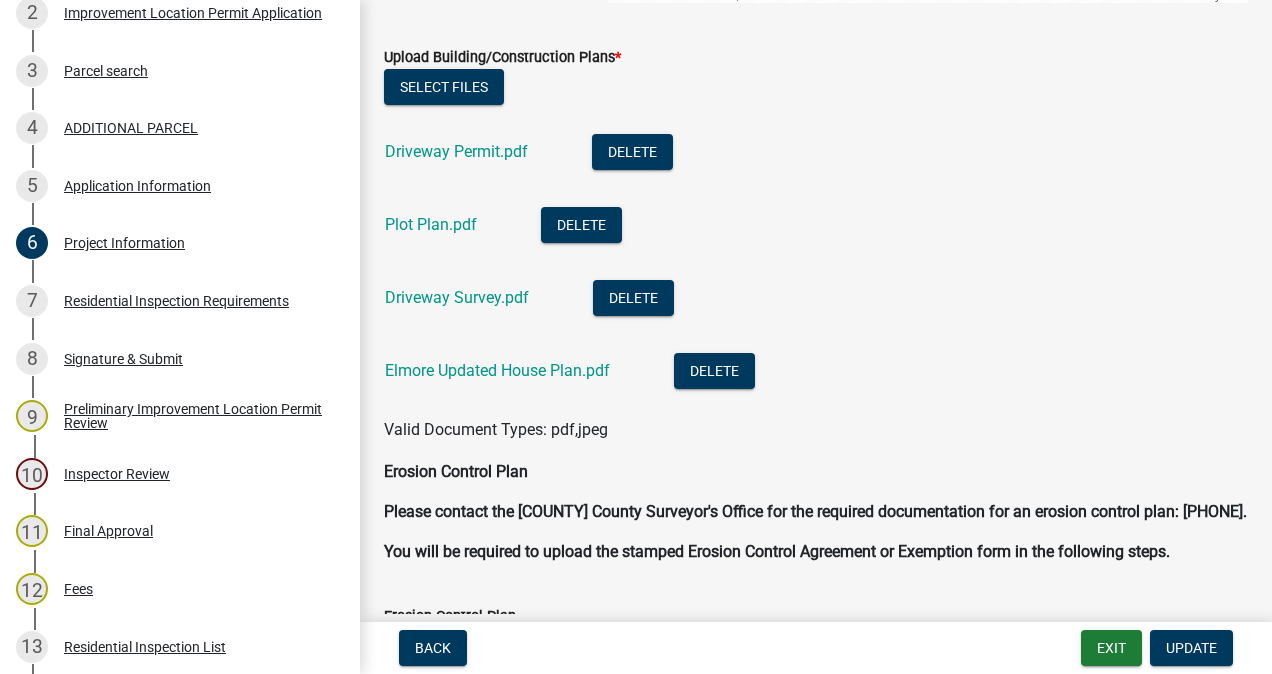 scroll, scrollTop: 1152, scrollLeft: 0, axis: vertical 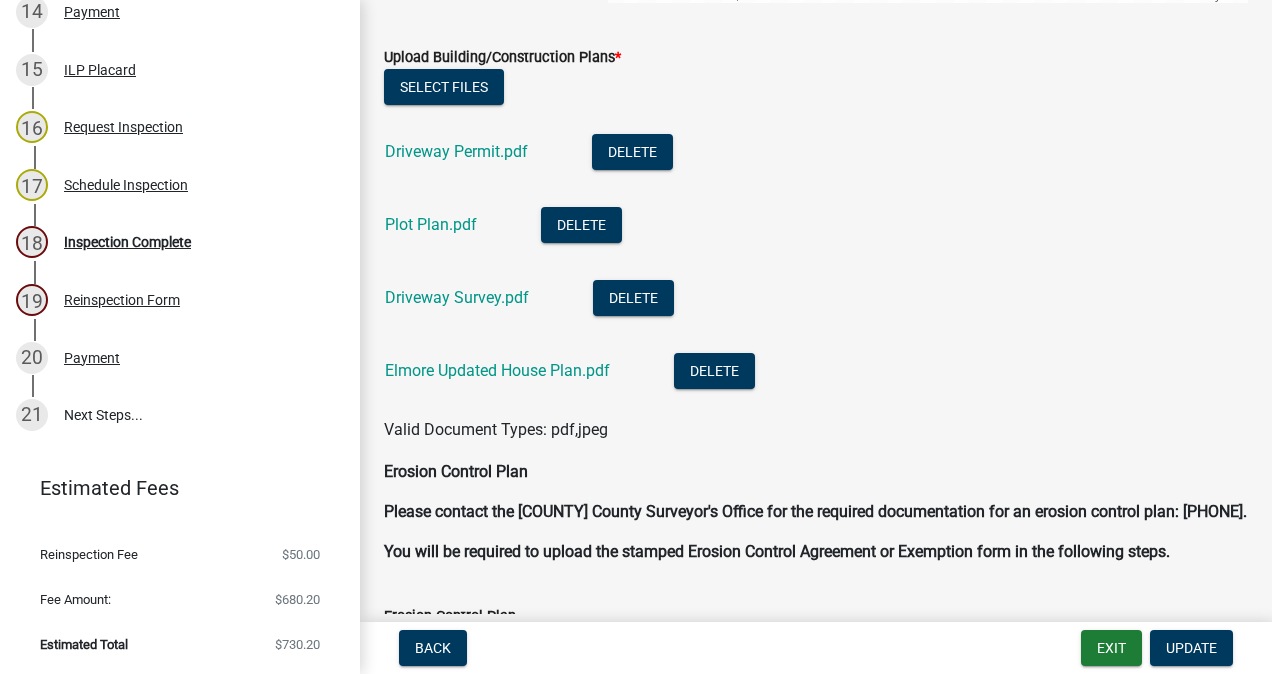 click on "[NUMBER] Inspection Complete" at bounding box center [172, 242] 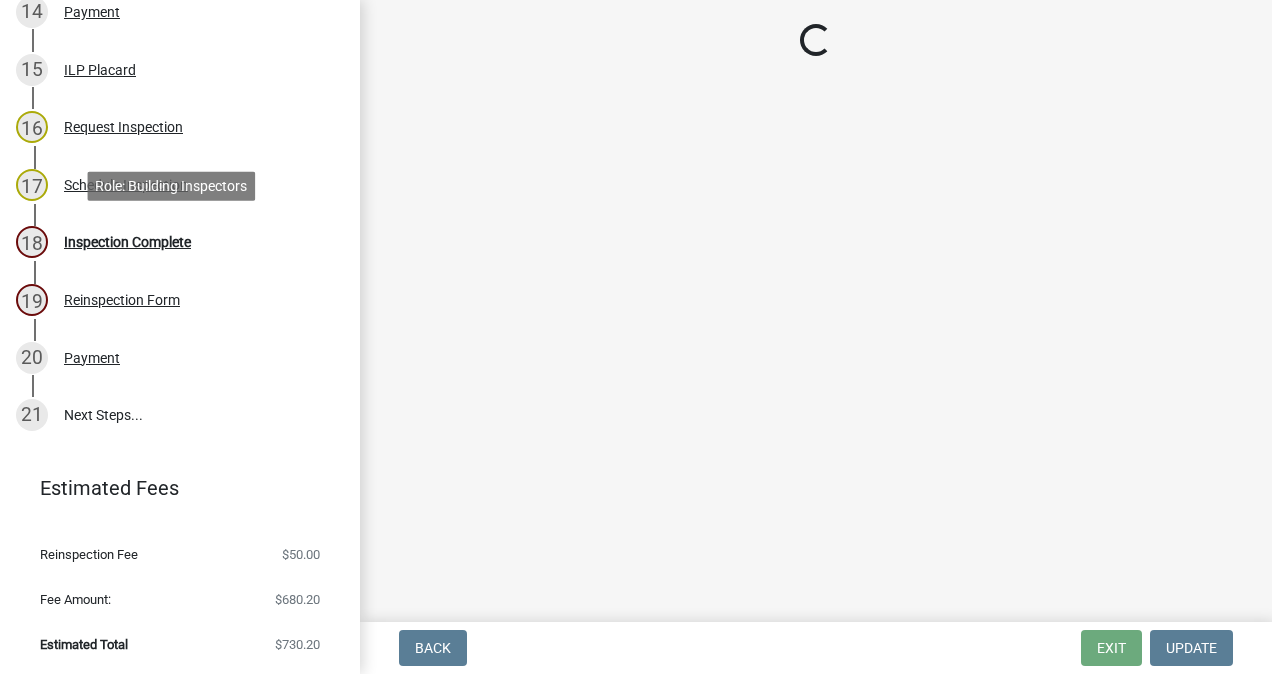 scroll, scrollTop: 0, scrollLeft: 0, axis: both 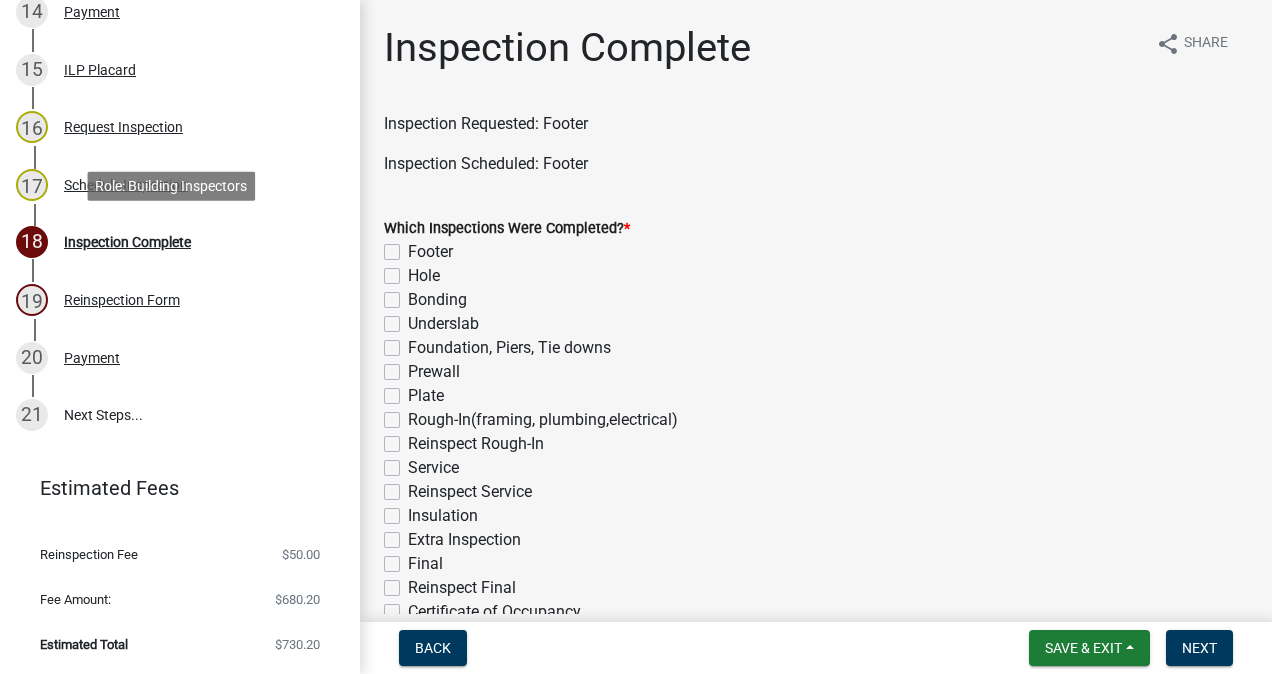 click on "Footer" 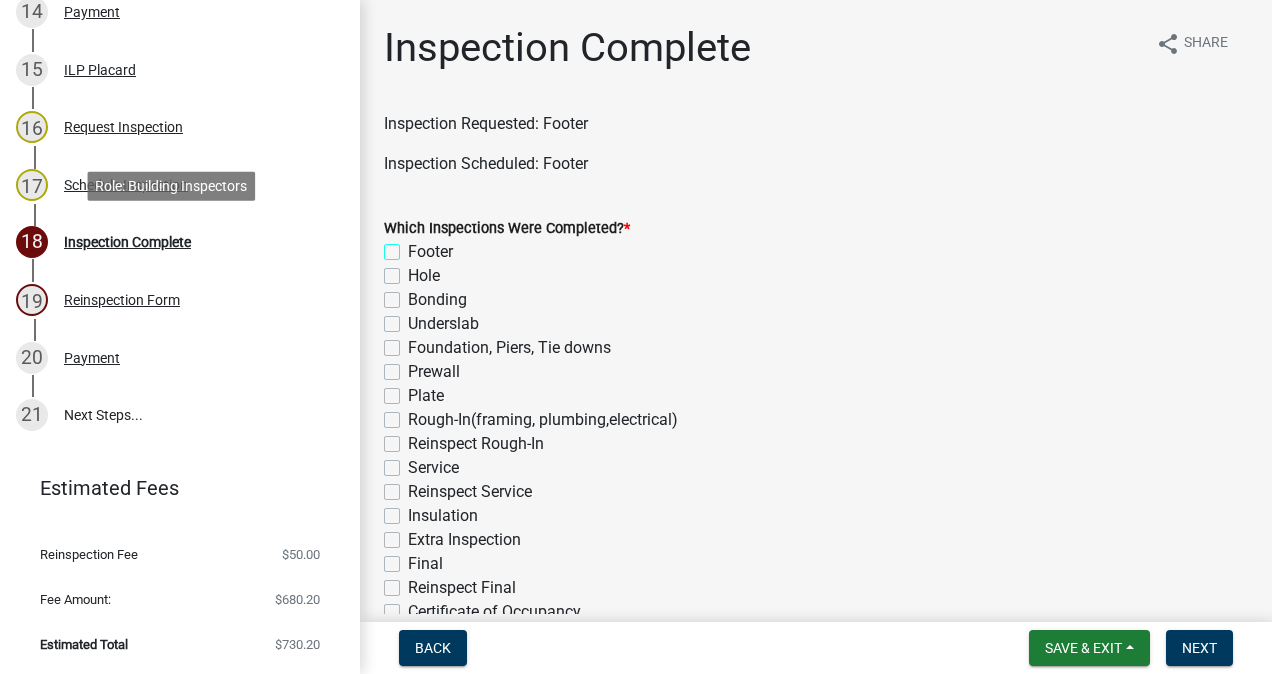 click on "Footer" at bounding box center (414, 246) 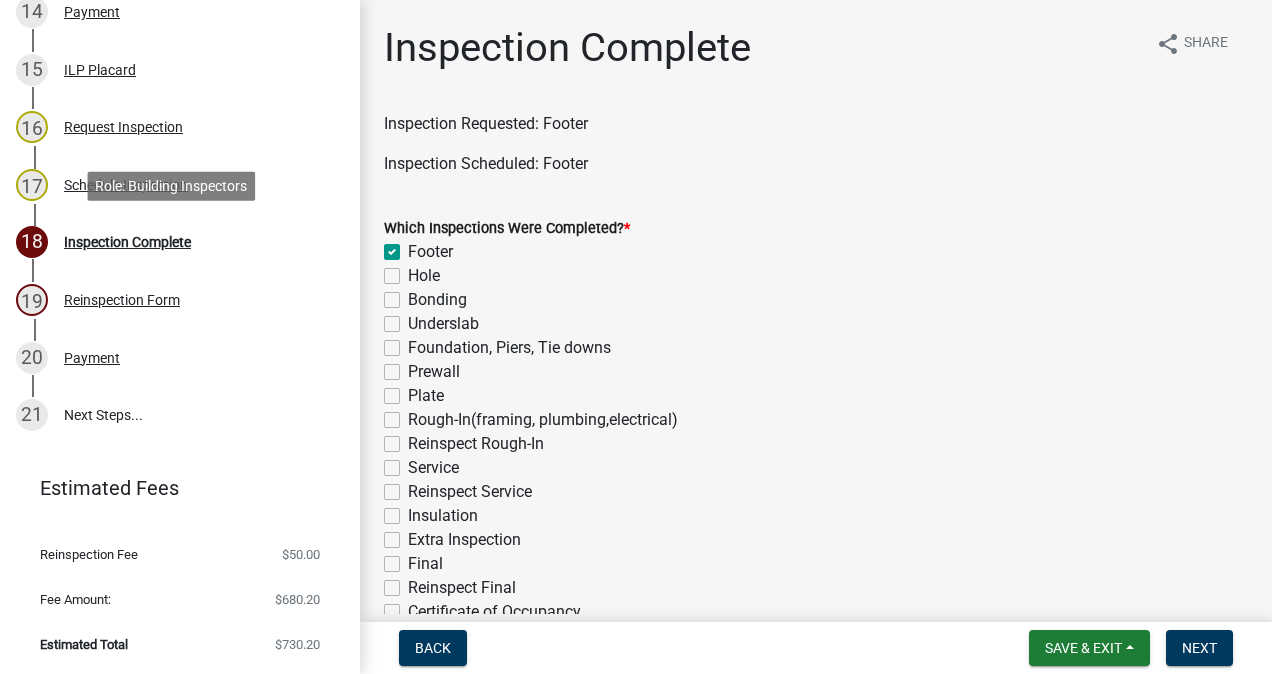 checkbox on "true" 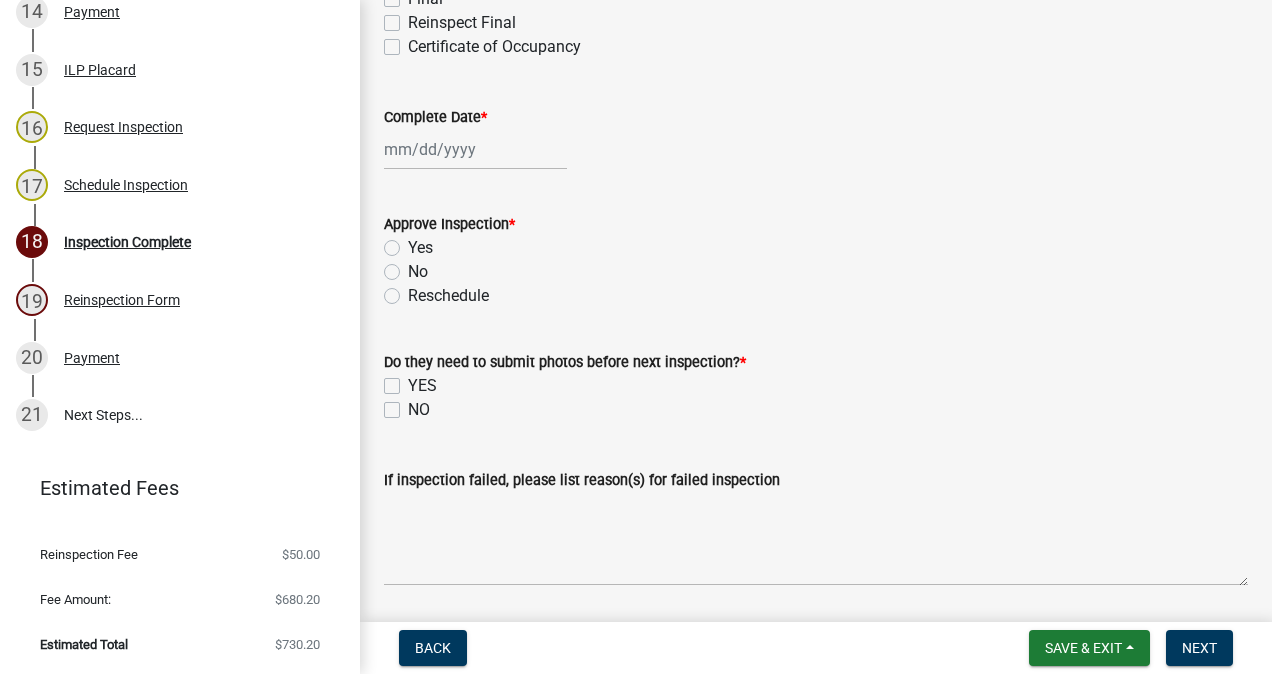 scroll, scrollTop: 586, scrollLeft: 0, axis: vertical 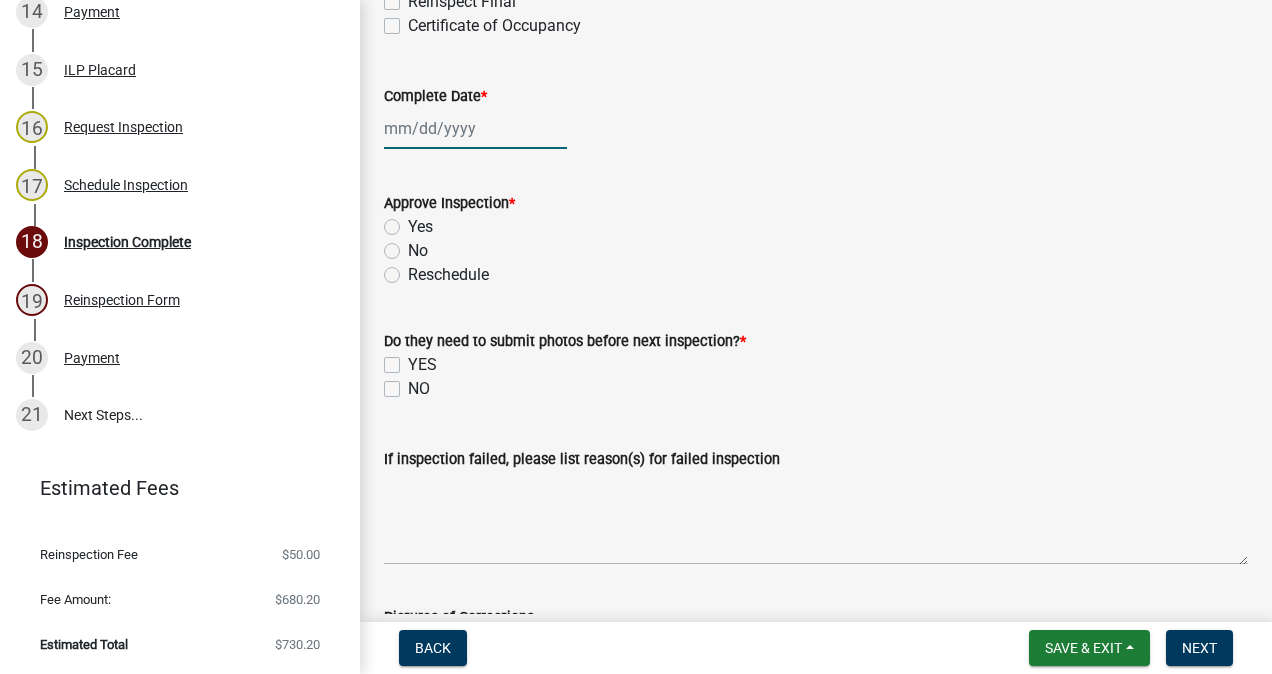 click 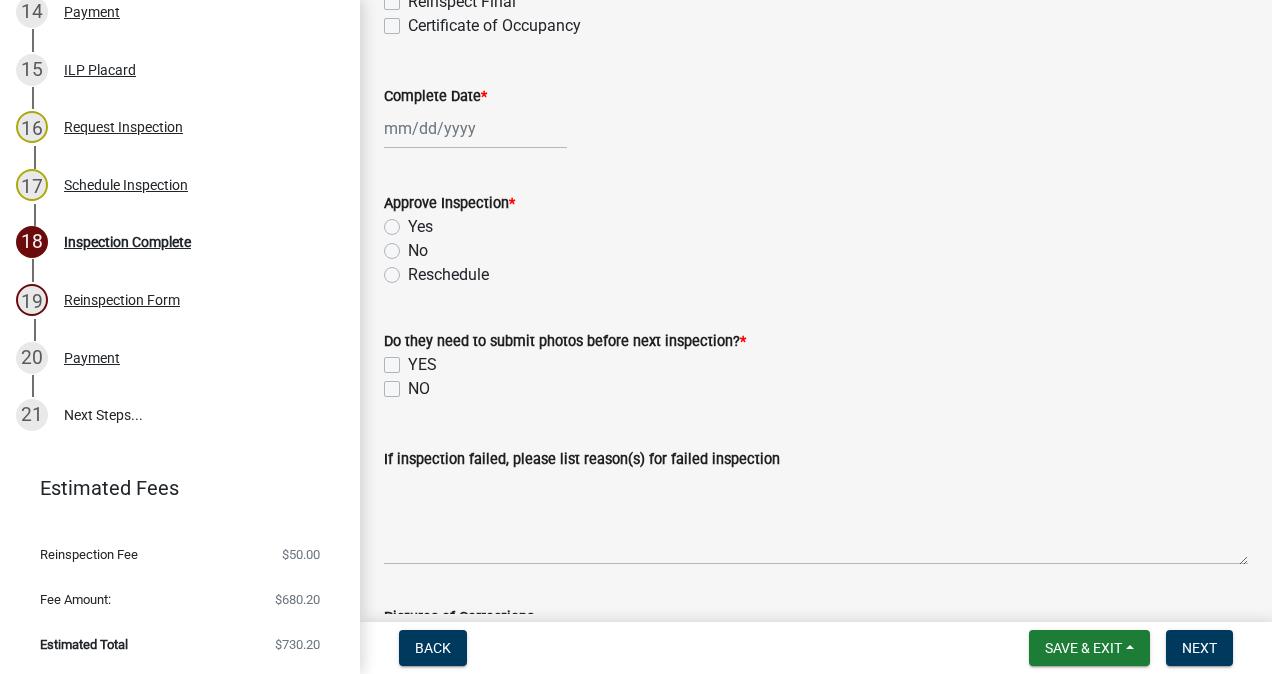 select on "8" 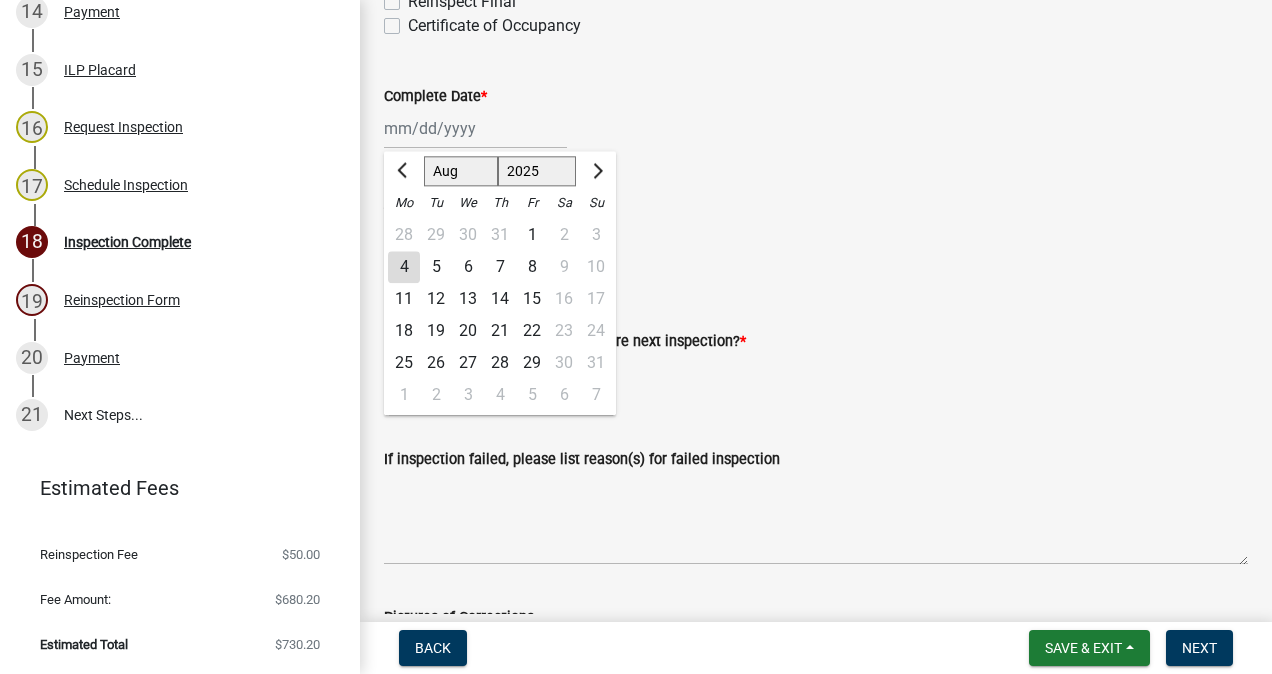 click on "4" 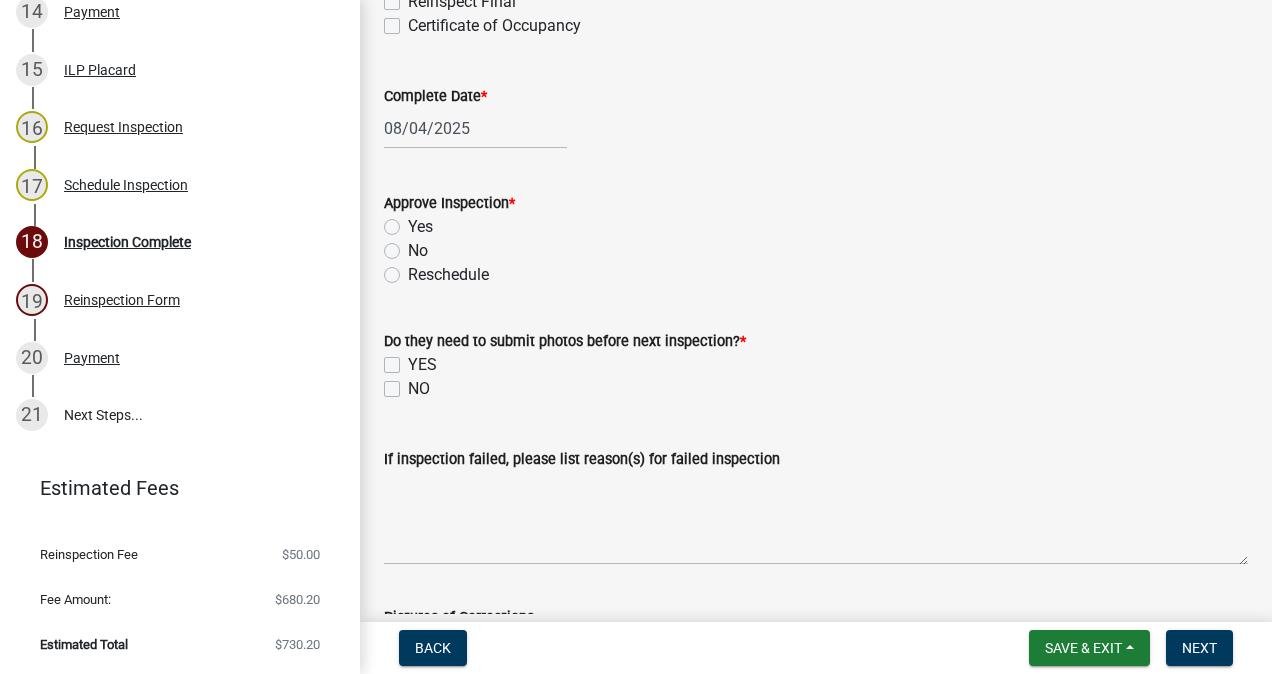 click on "Yes" 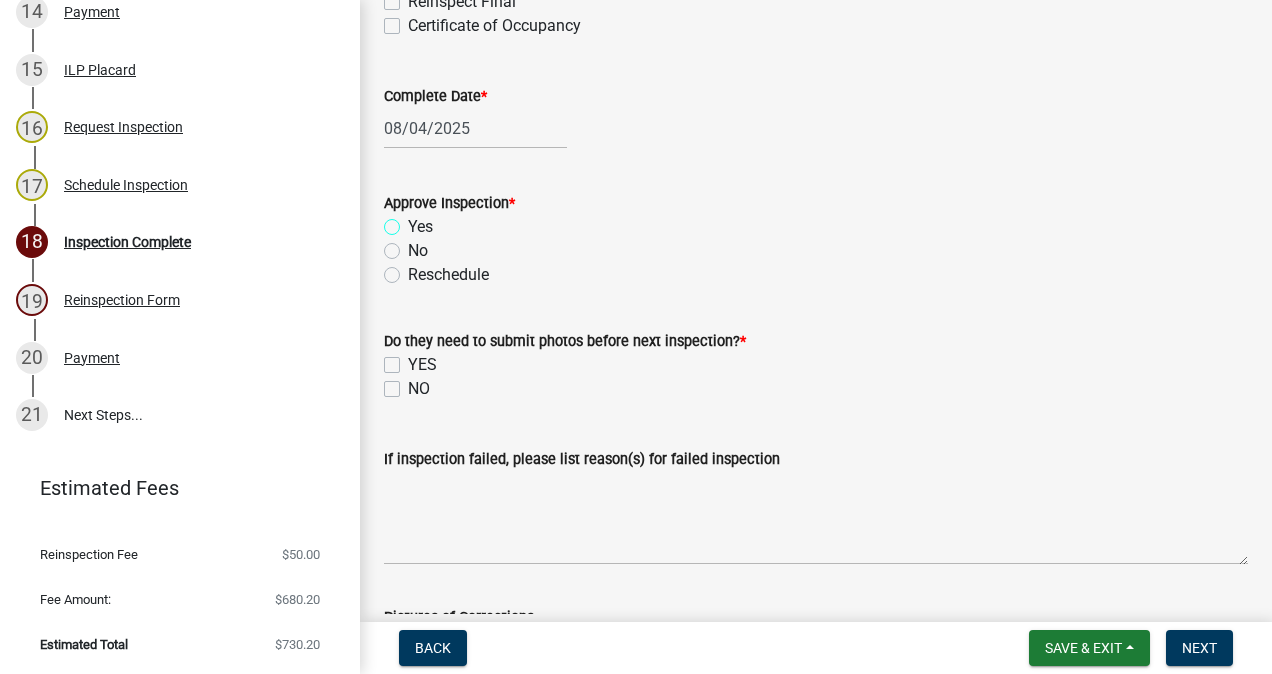 click on "Yes" at bounding box center [414, 221] 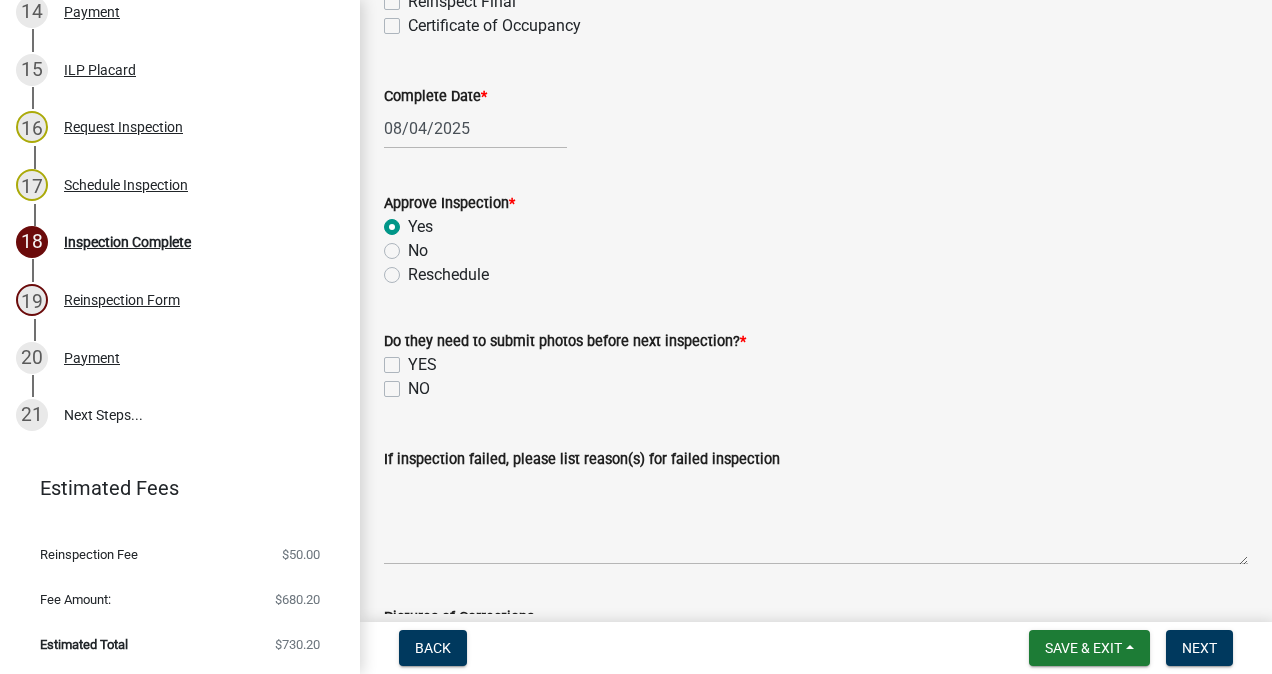 radio on "true" 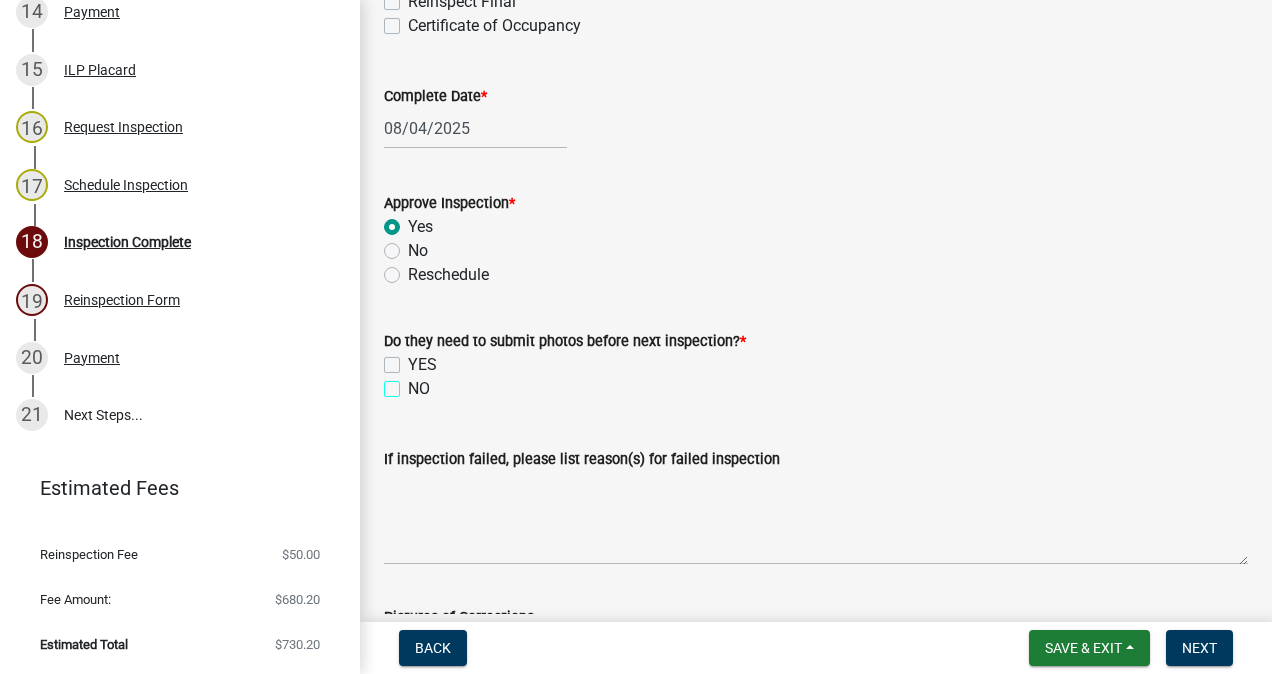 click on "NO" at bounding box center [414, 383] 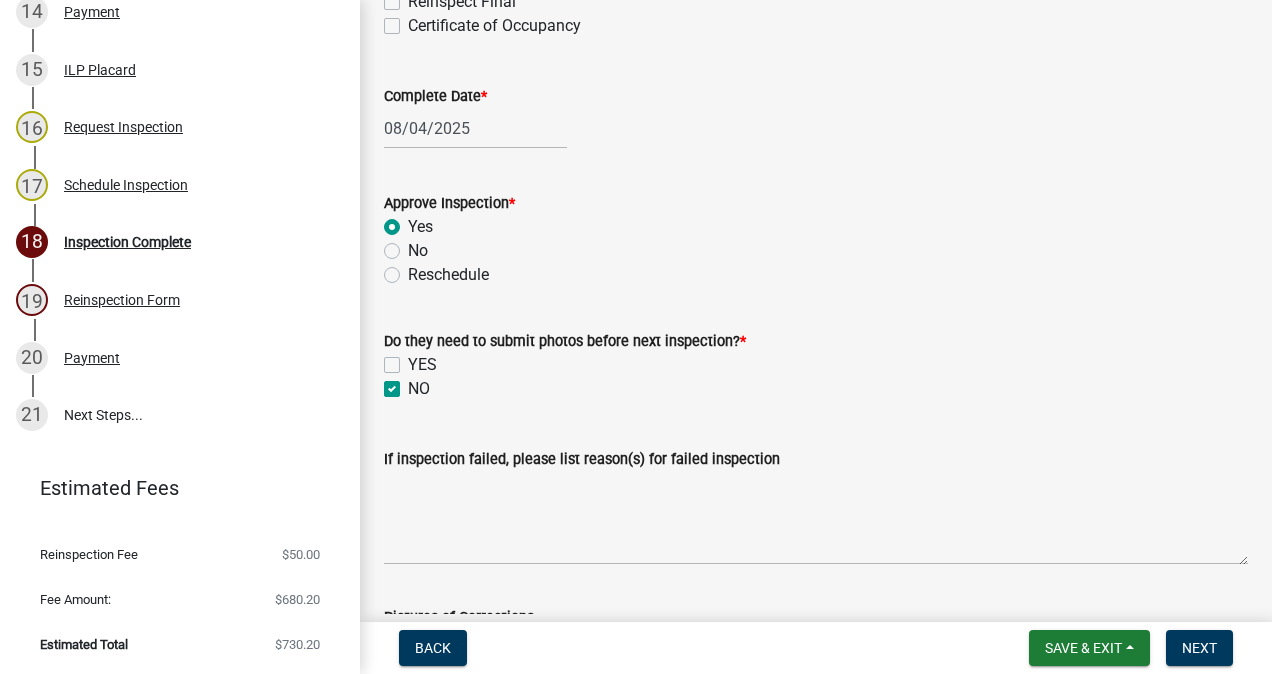 checkbox on "false" 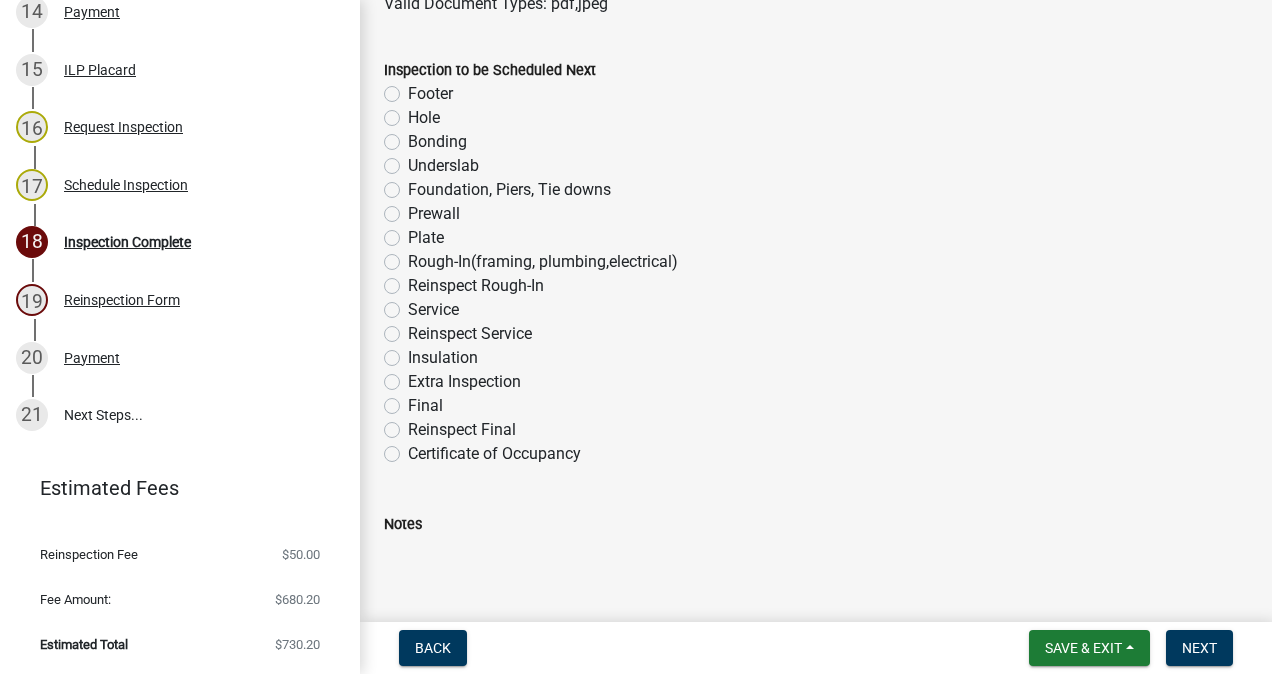 scroll, scrollTop: 1284, scrollLeft: 0, axis: vertical 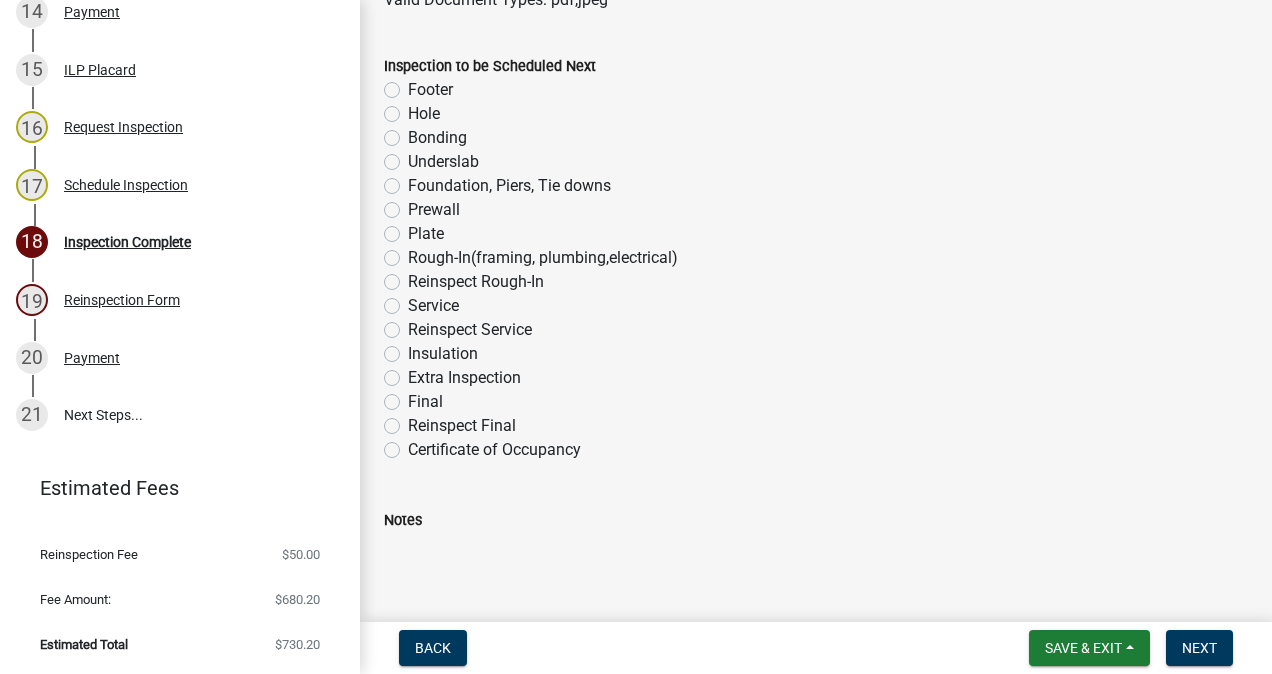 click on "Underslab" 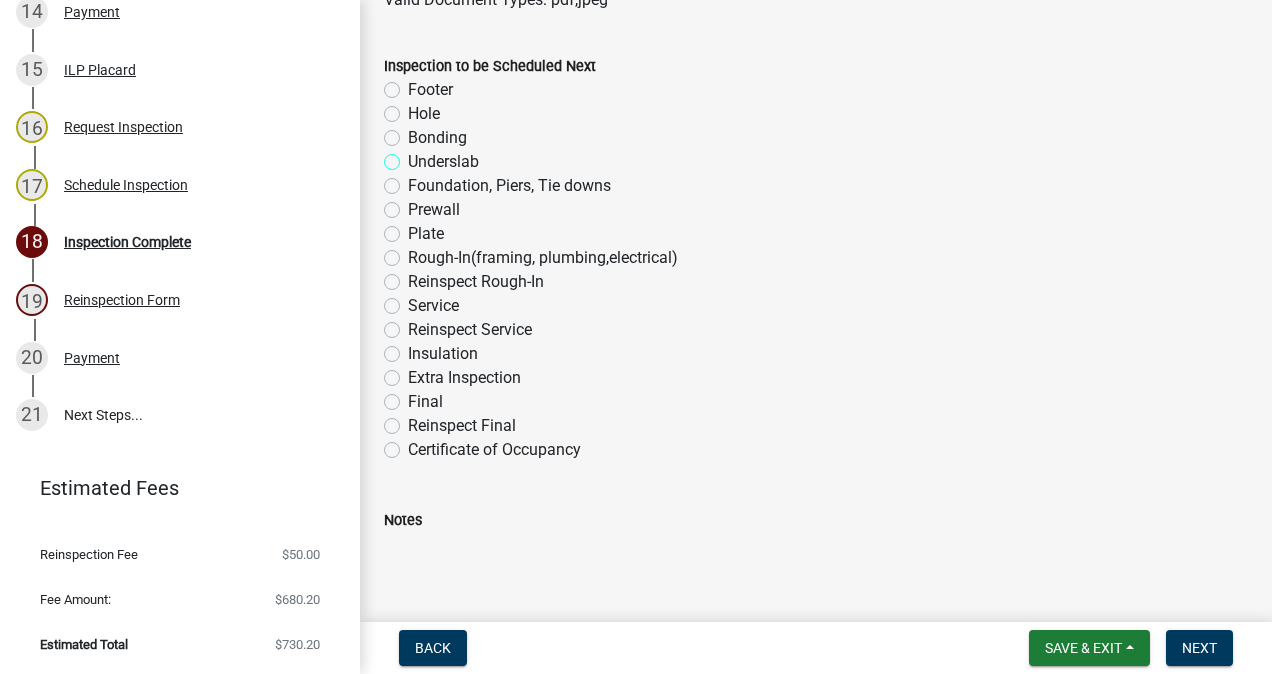 click on "Underslab" at bounding box center (414, 156) 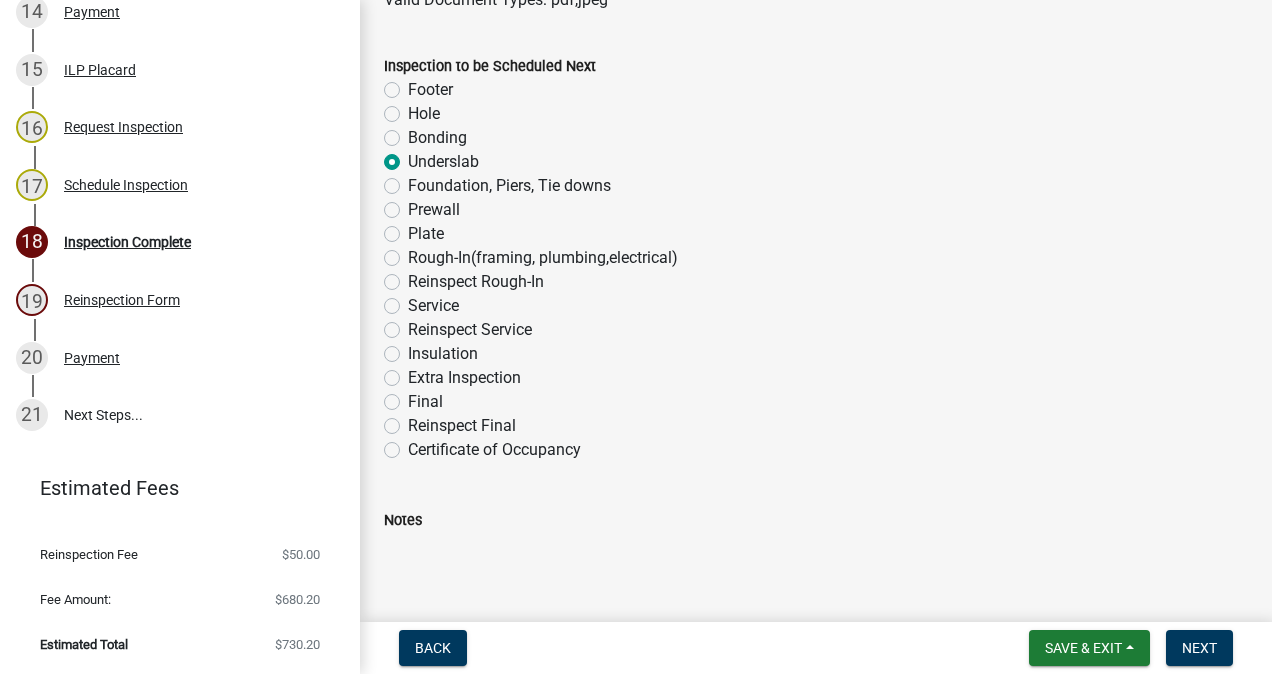 radio on "true" 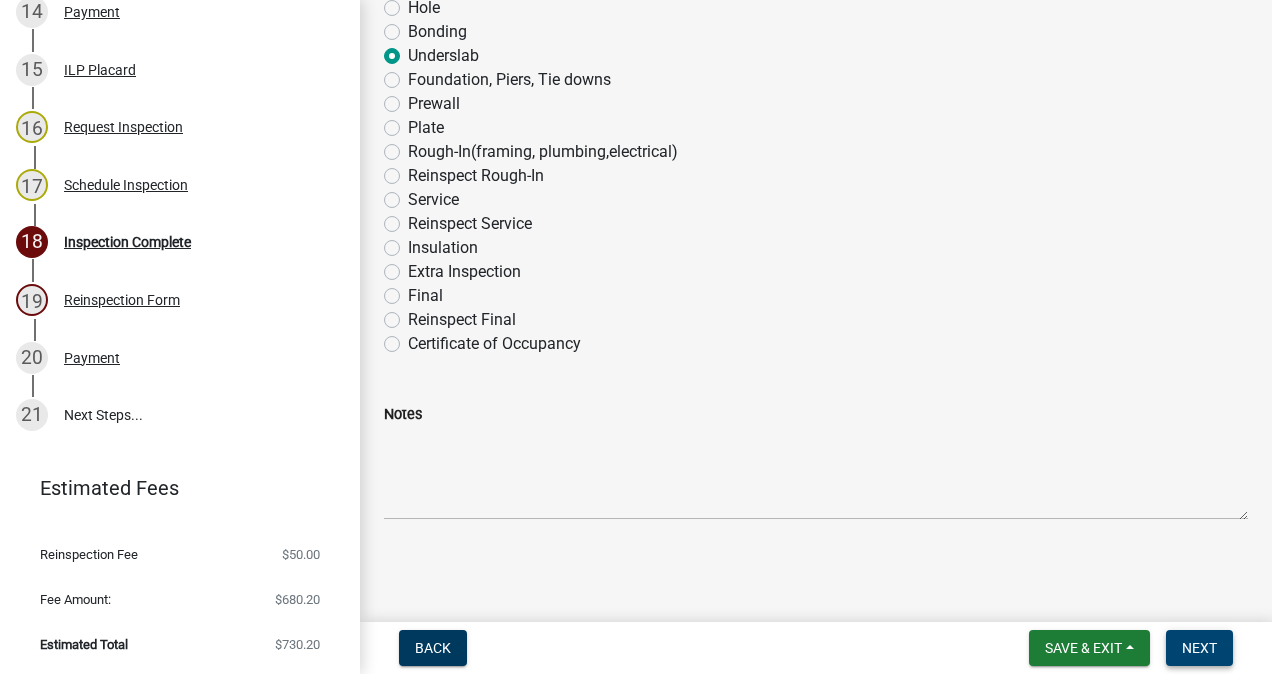 click on "Next" at bounding box center (1199, 648) 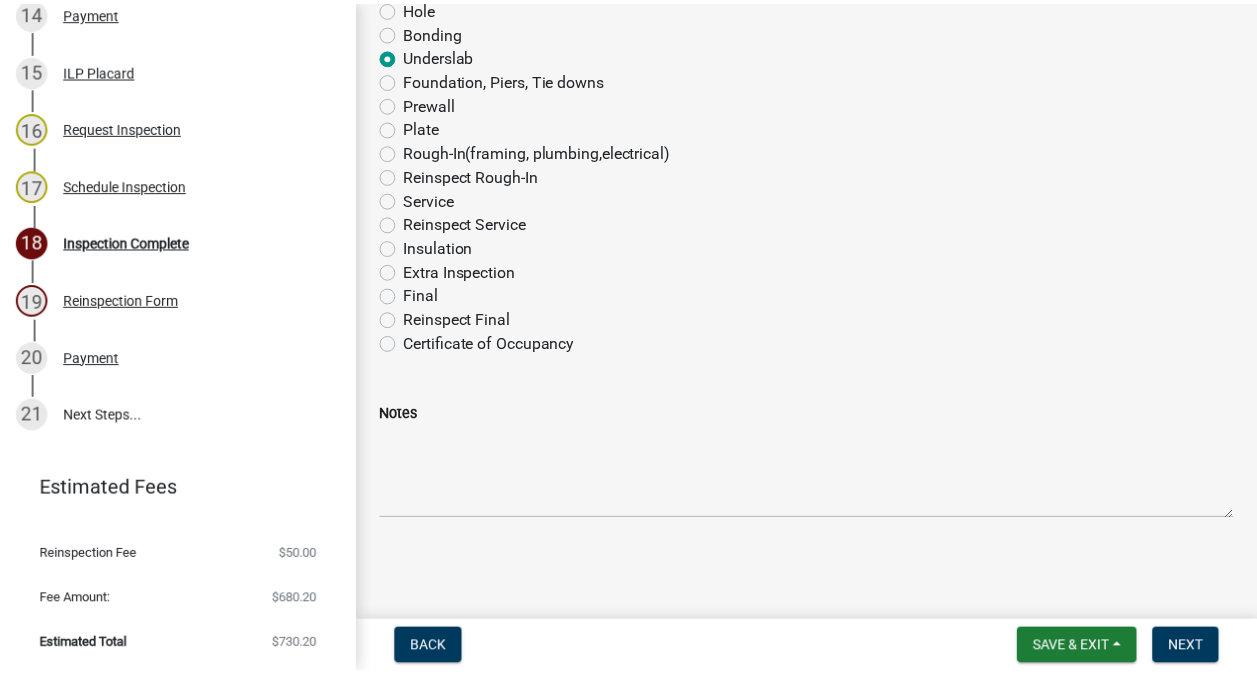 scroll, scrollTop: 0, scrollLeft: 0, axis: both 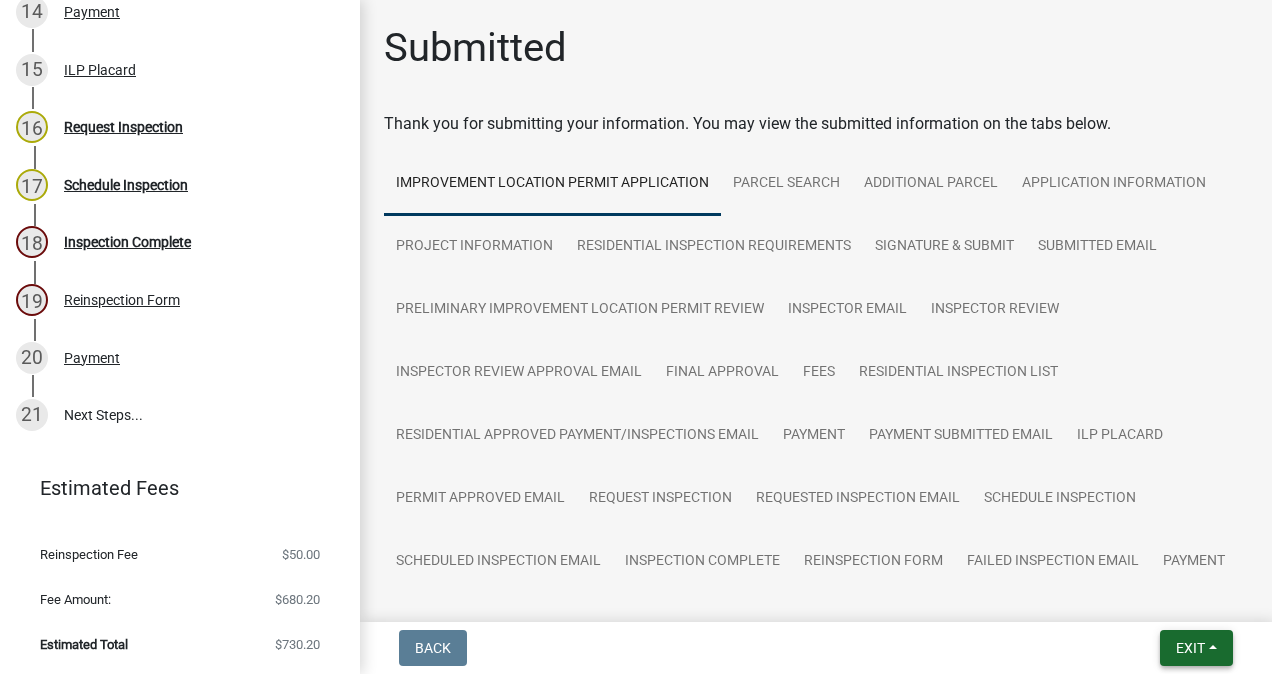 click on "Exit" at bounding box center (1190, 648) 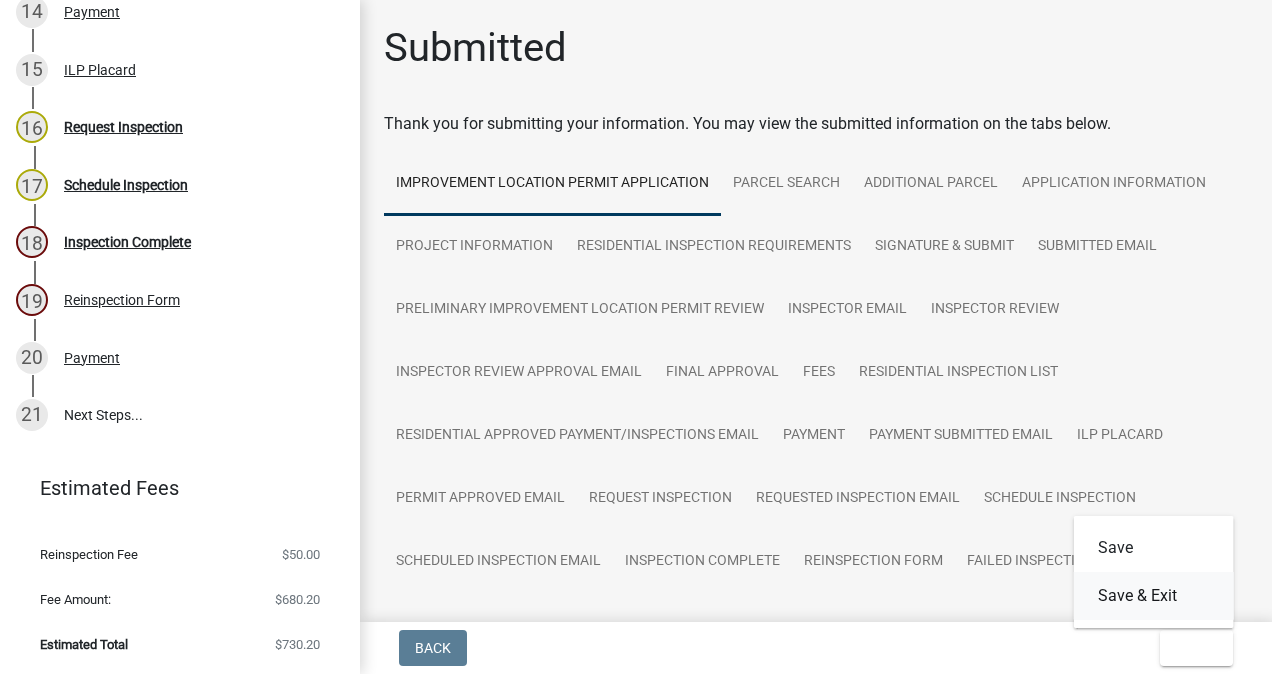 click on "Save & Exit" at bounding box center [1154, 596] 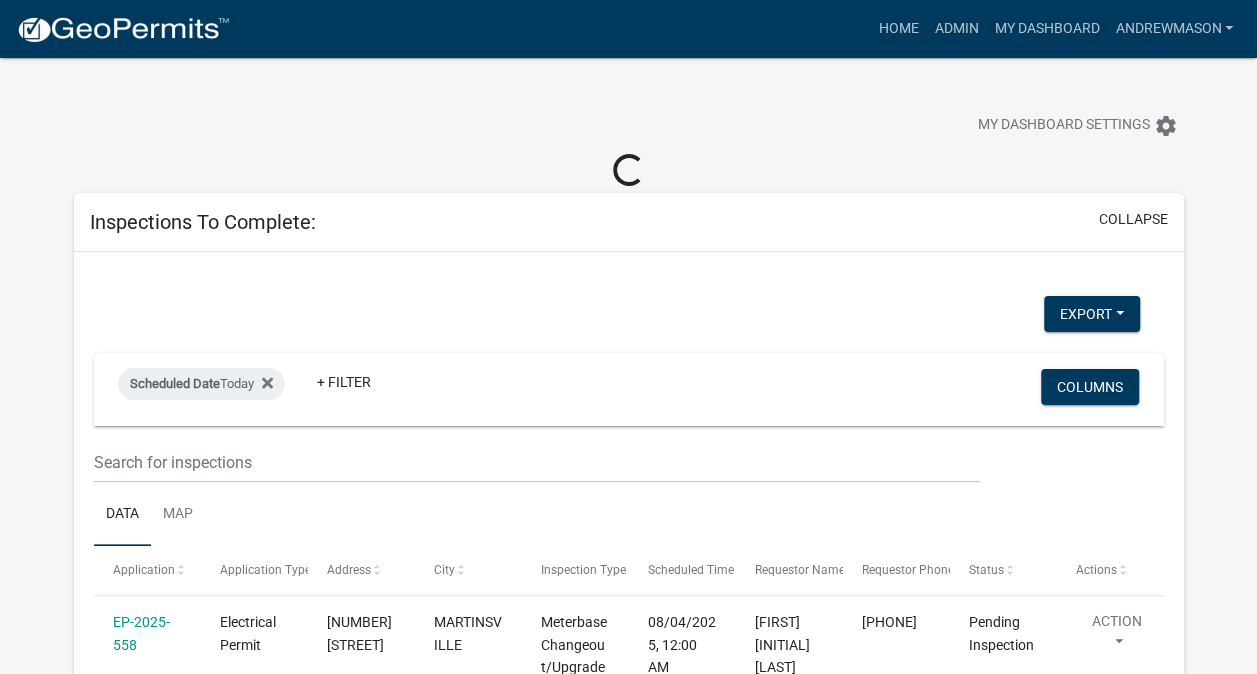 select on "3: 100" 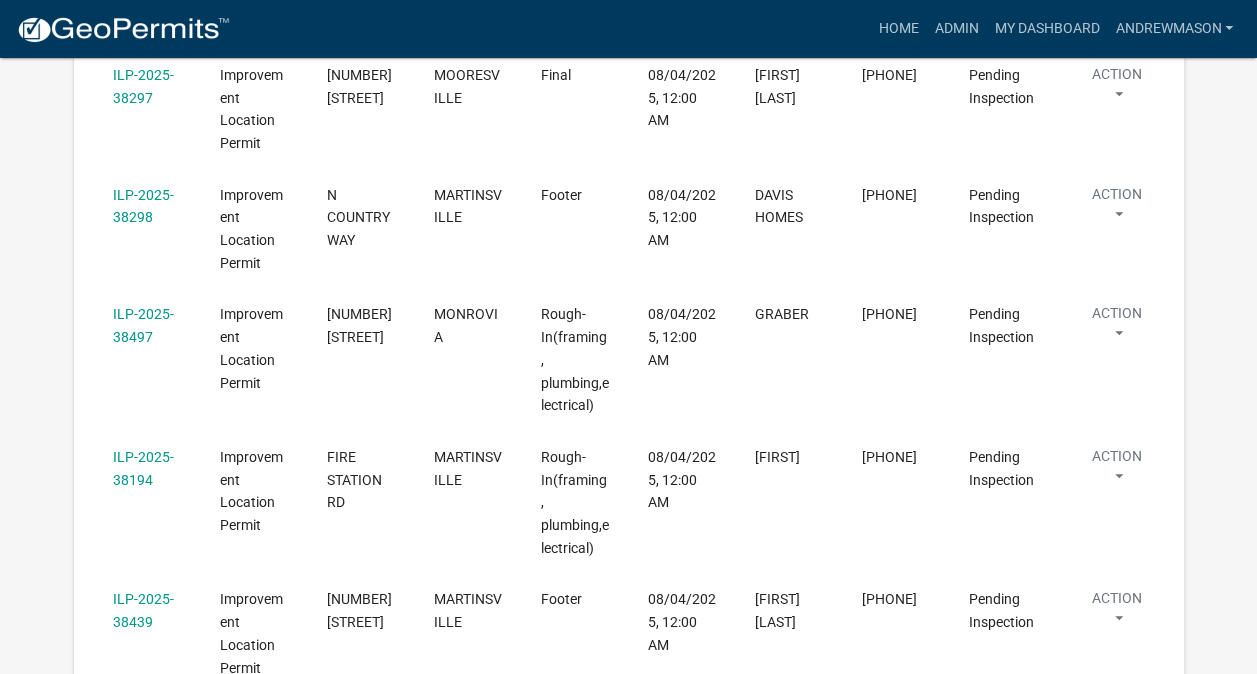 scroll, scrollTop: 610, scrollLeft: 0, axis: vertical 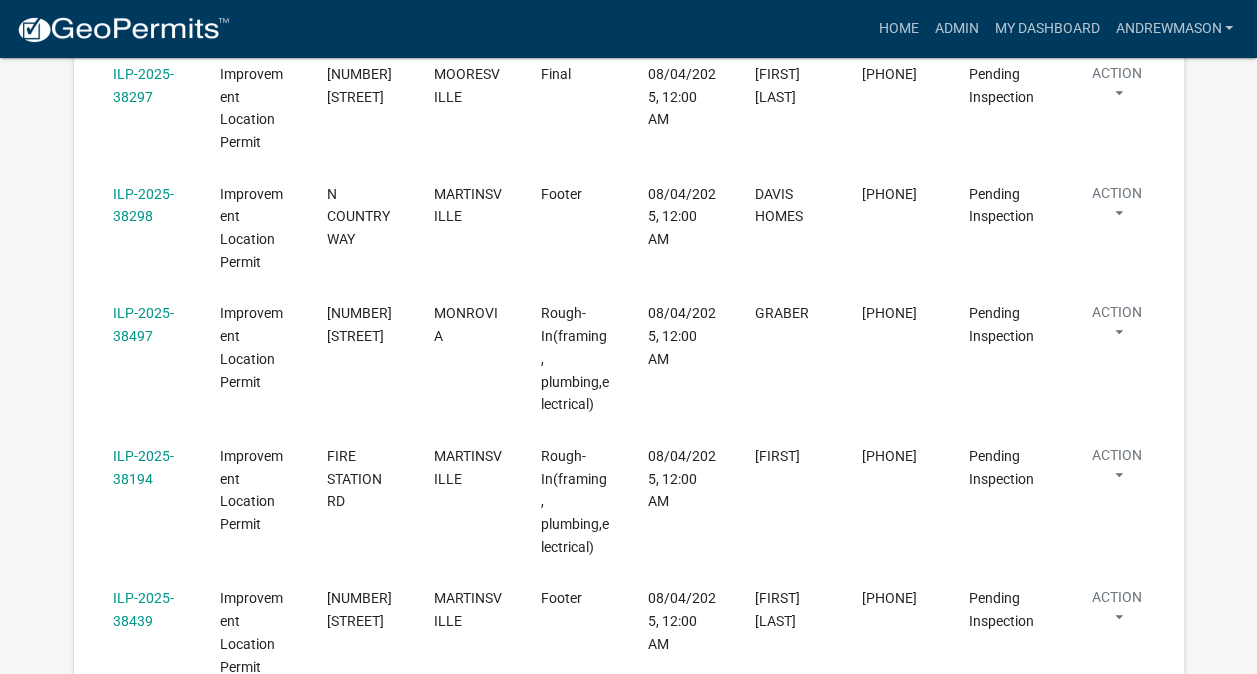 click on "ILP-2025-38497" 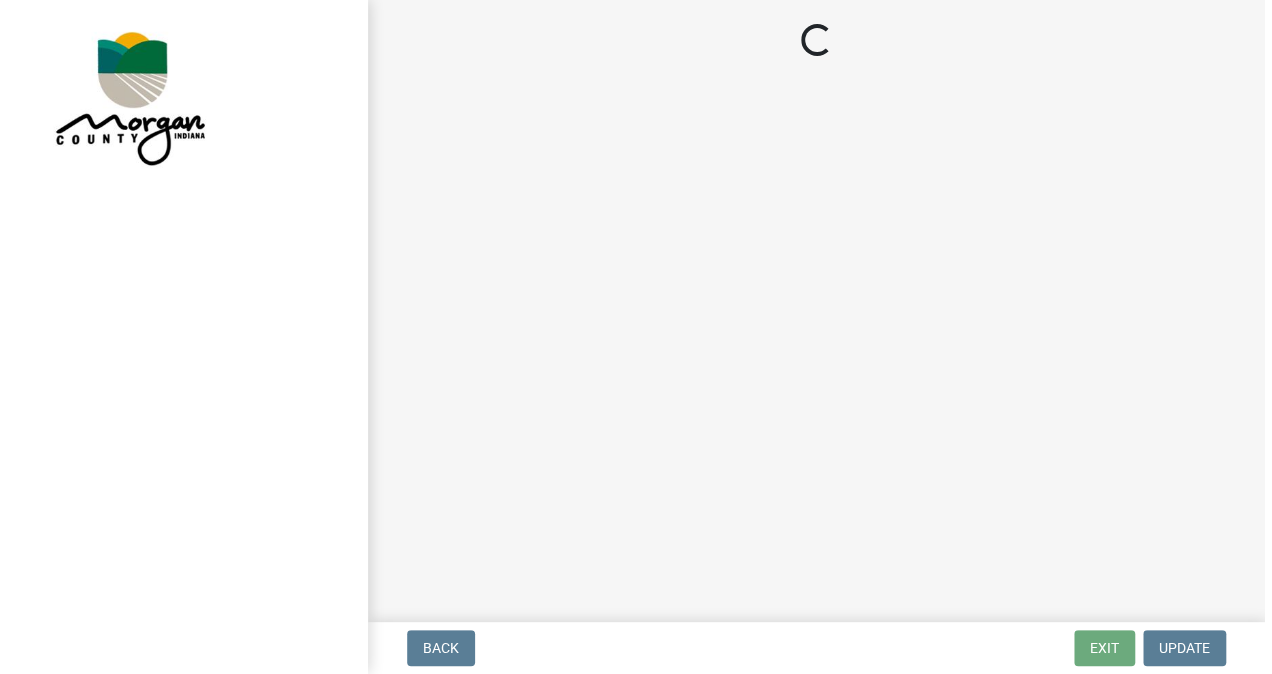 scroll, scrollTop: 0, scrollLeft: 0, axis: both 